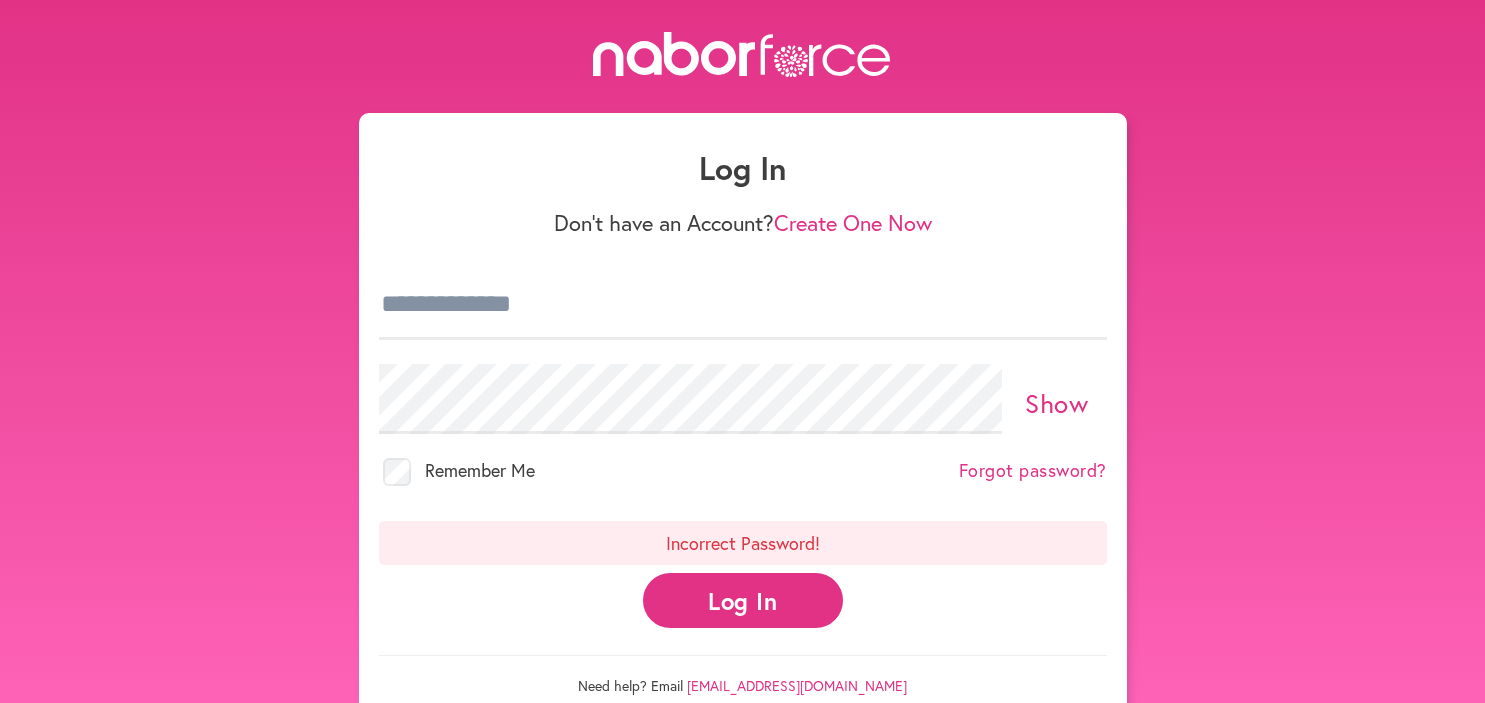 scroll, scrollTop: 0, scrollLeft: 0, axis: both 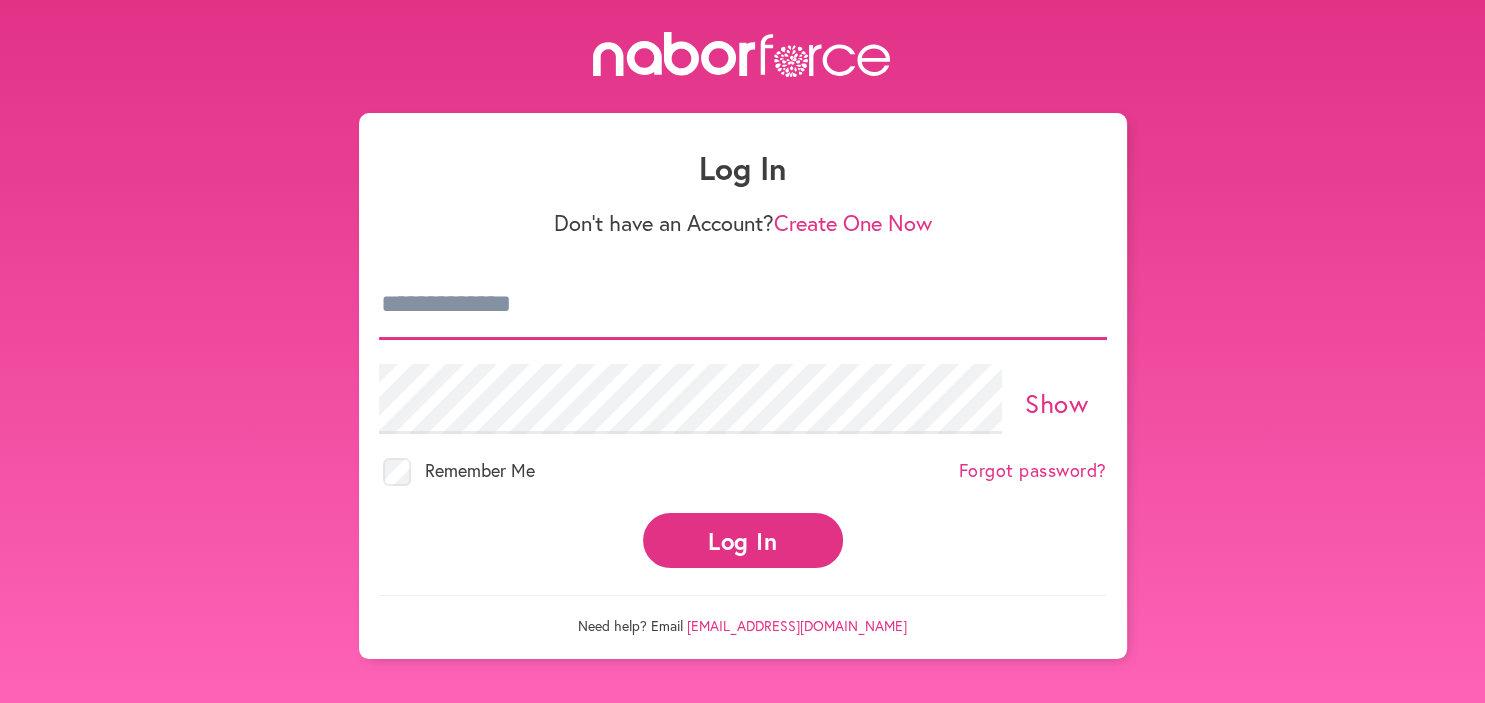 click at bounding box center [743, 305] 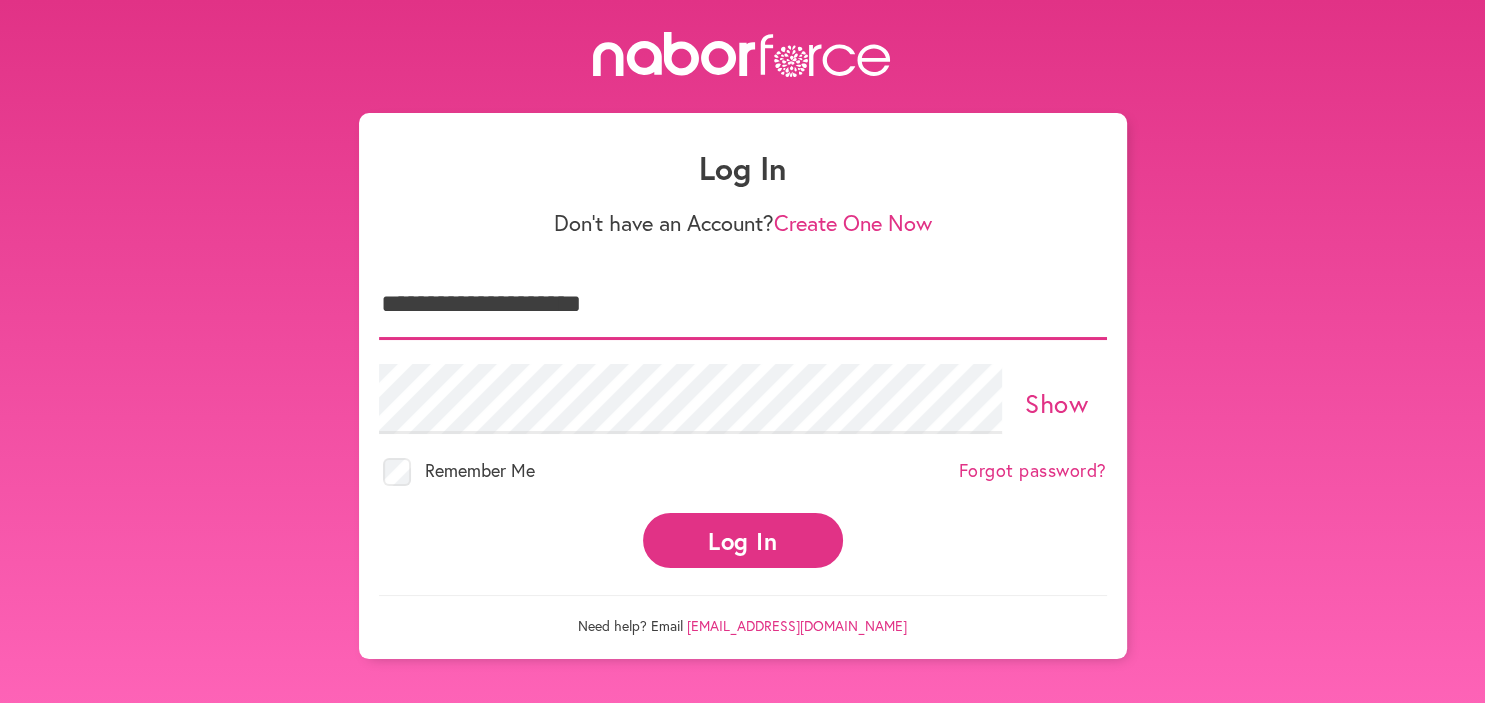 type on "**********" 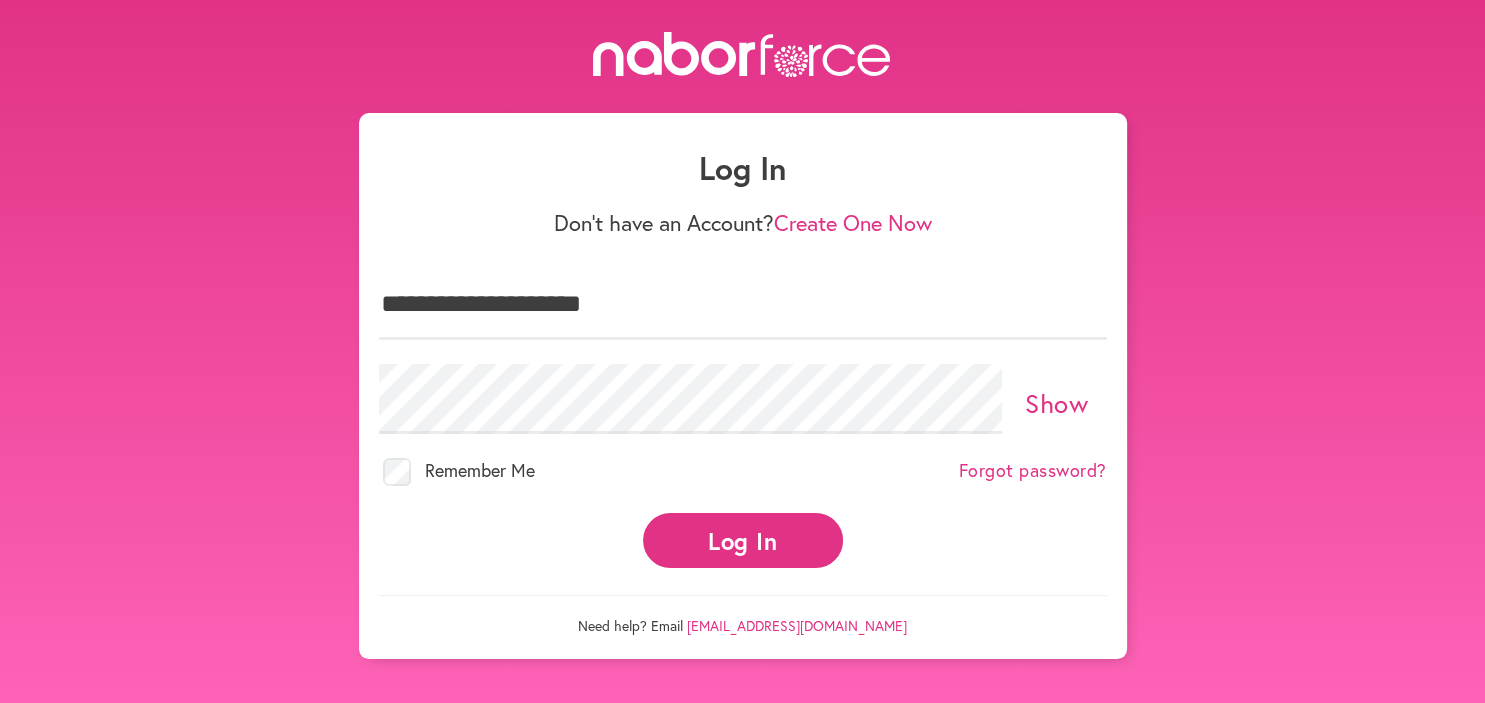 click on "Log In" at bounding box center [743, 540] 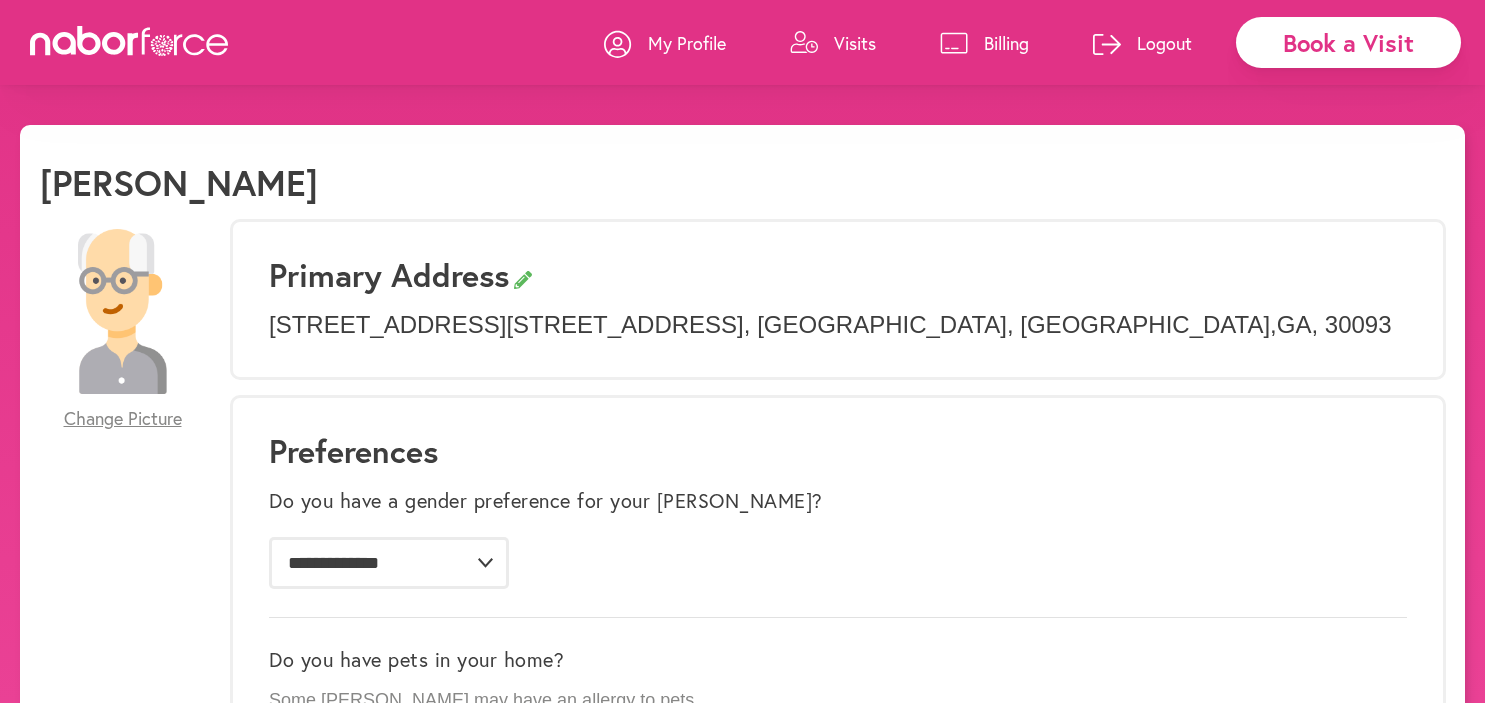 scroll, scrollTop: 0, scrollLeft: 0, axis: both 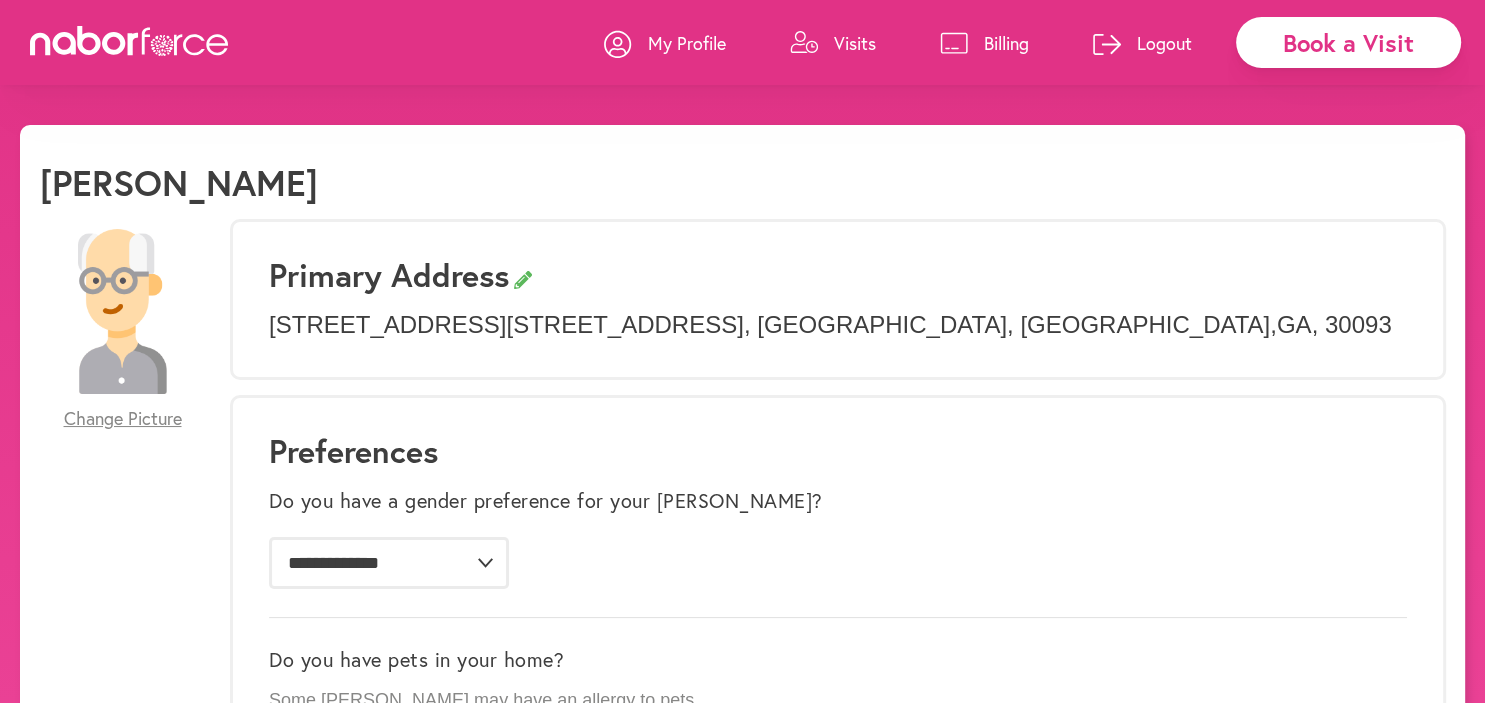 click on "Visits" at bounding box center (855, 43) 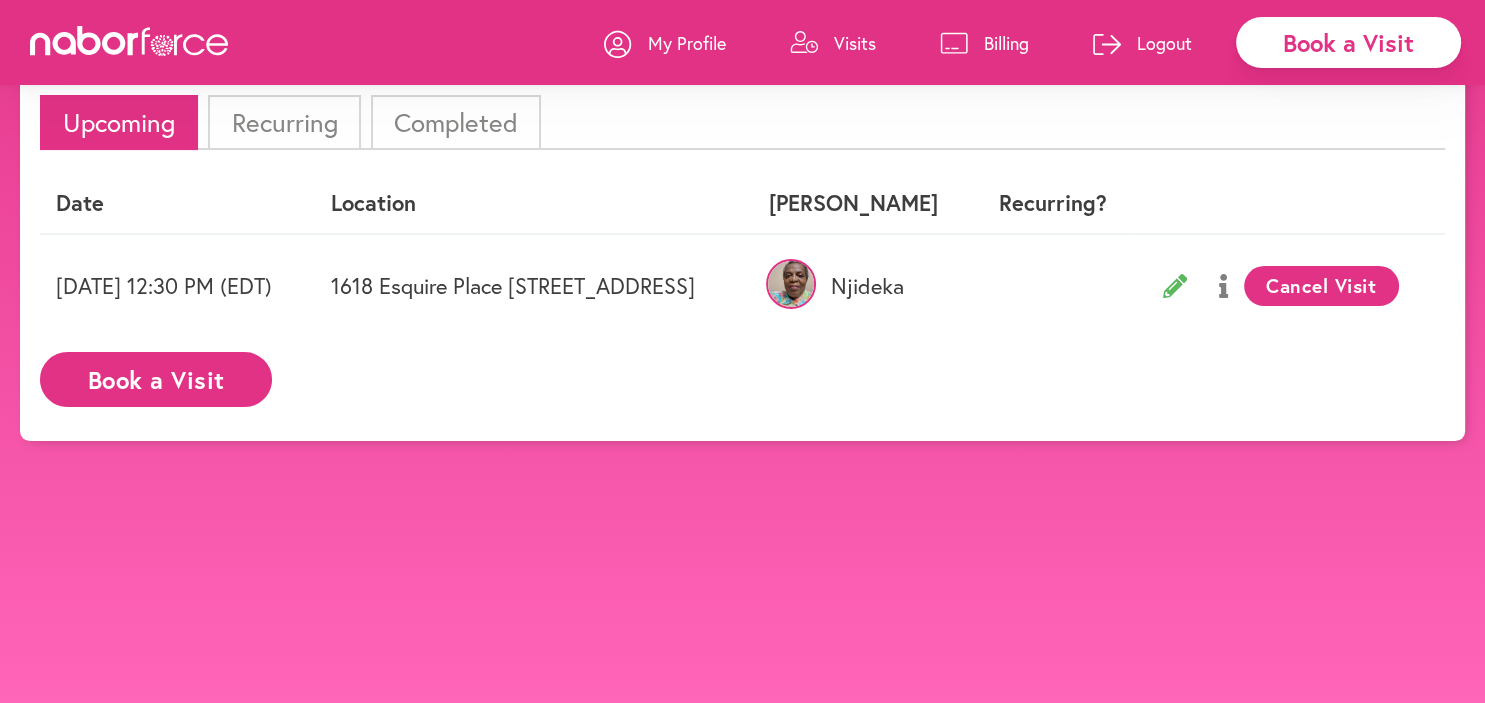 scroll, scrollTop: 0, scrollLeft: 0, axis: both 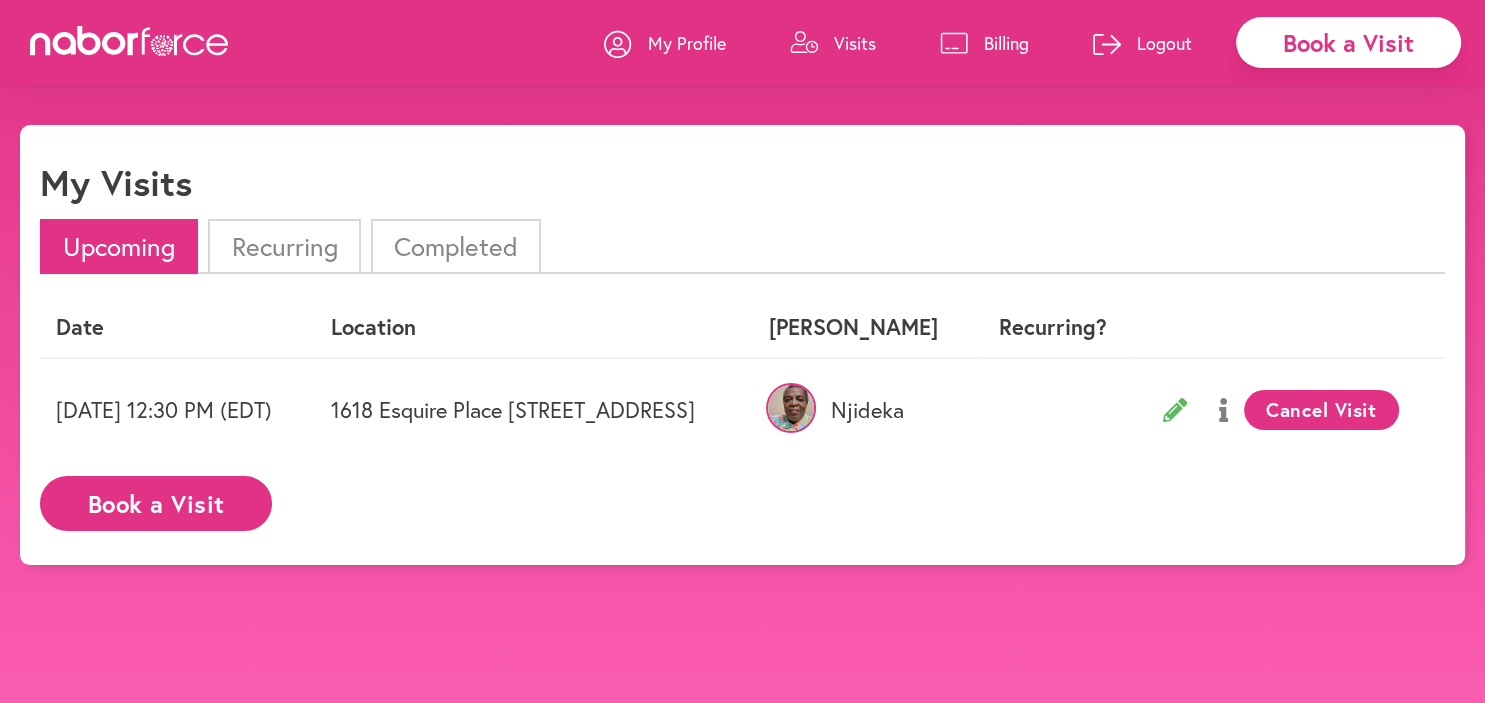click on "Cancel Visit" at bounding box center [1321, 410] 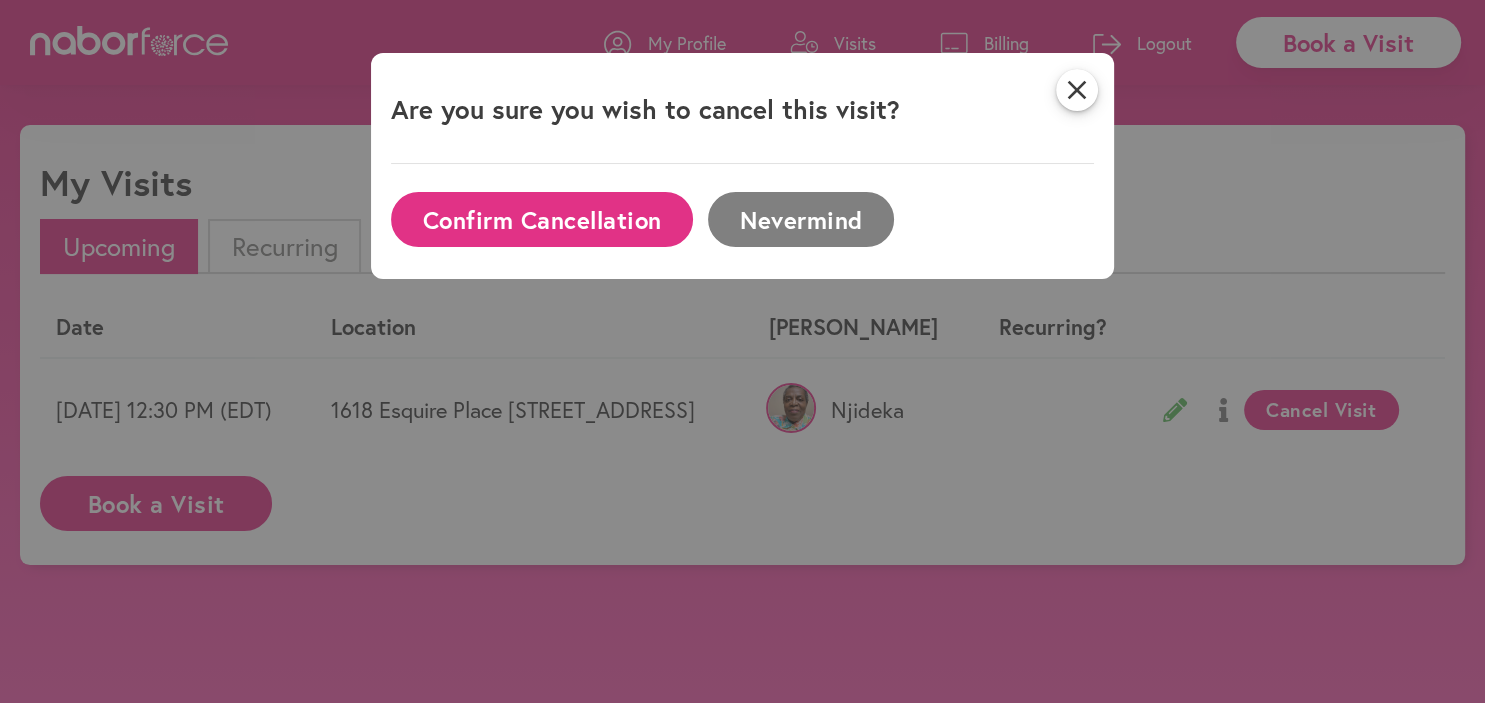 click on "Confirm Cancellation" at bounding box center [542, 219] 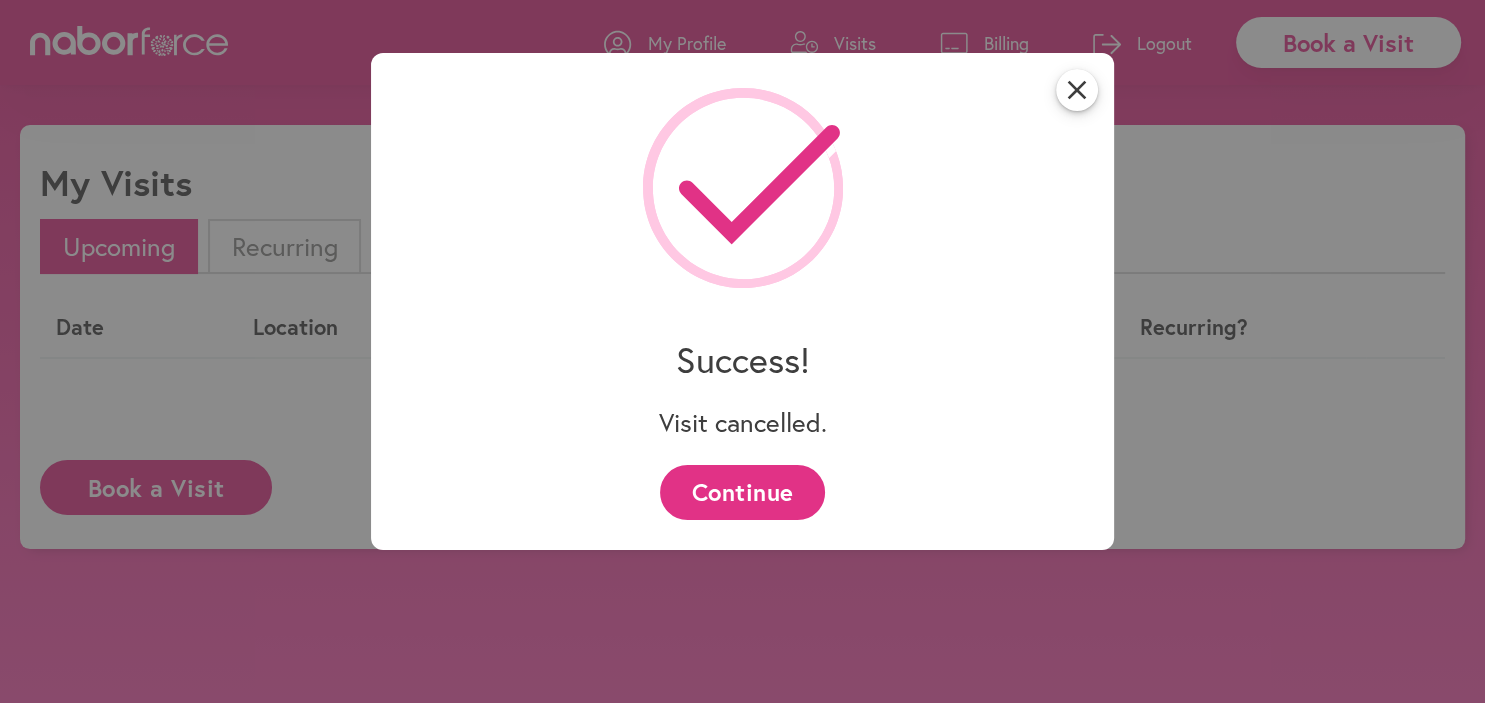 click on "Continue" at bounding box center (742, 492) 